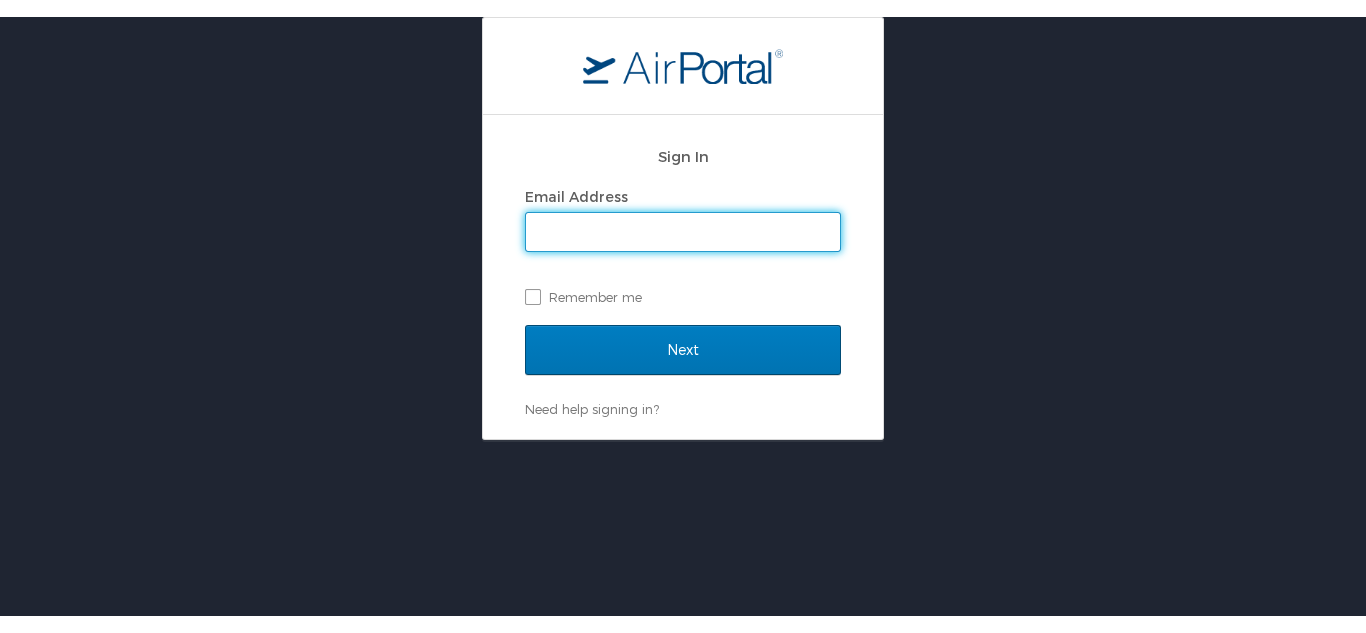 scroll, scrollTop: 0, scrollLeft: 0, axis: both 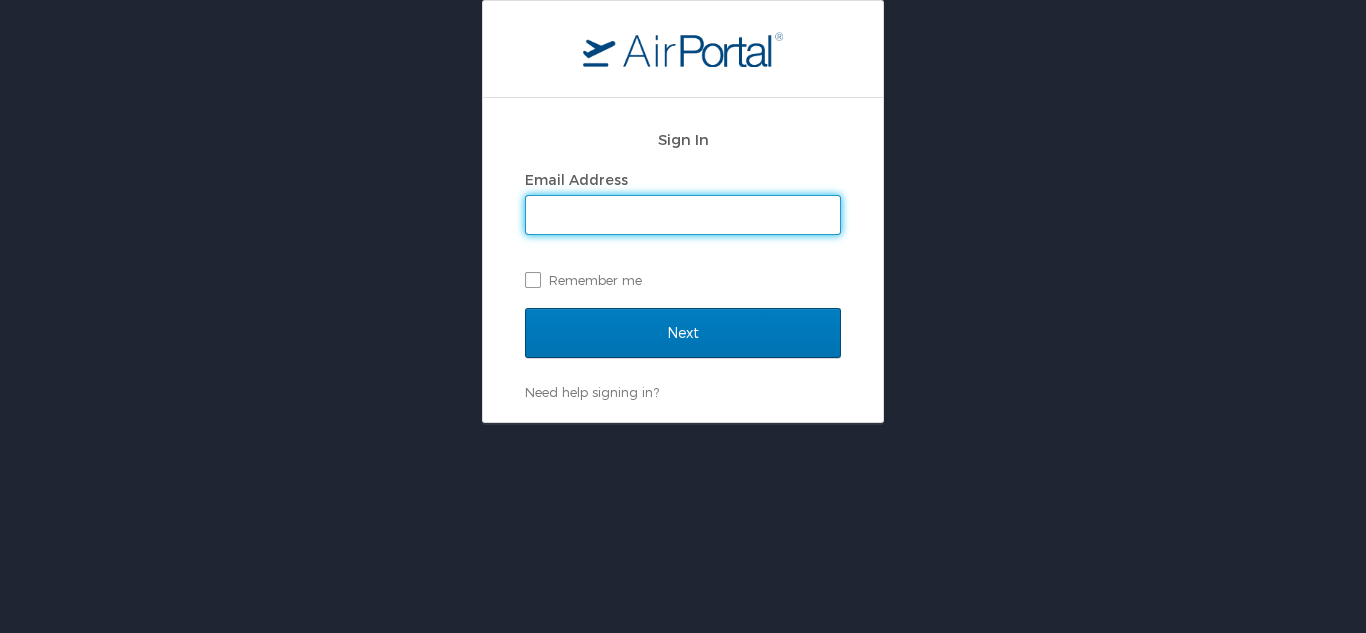 click on "Email Address" at bounding box center (683, 215) 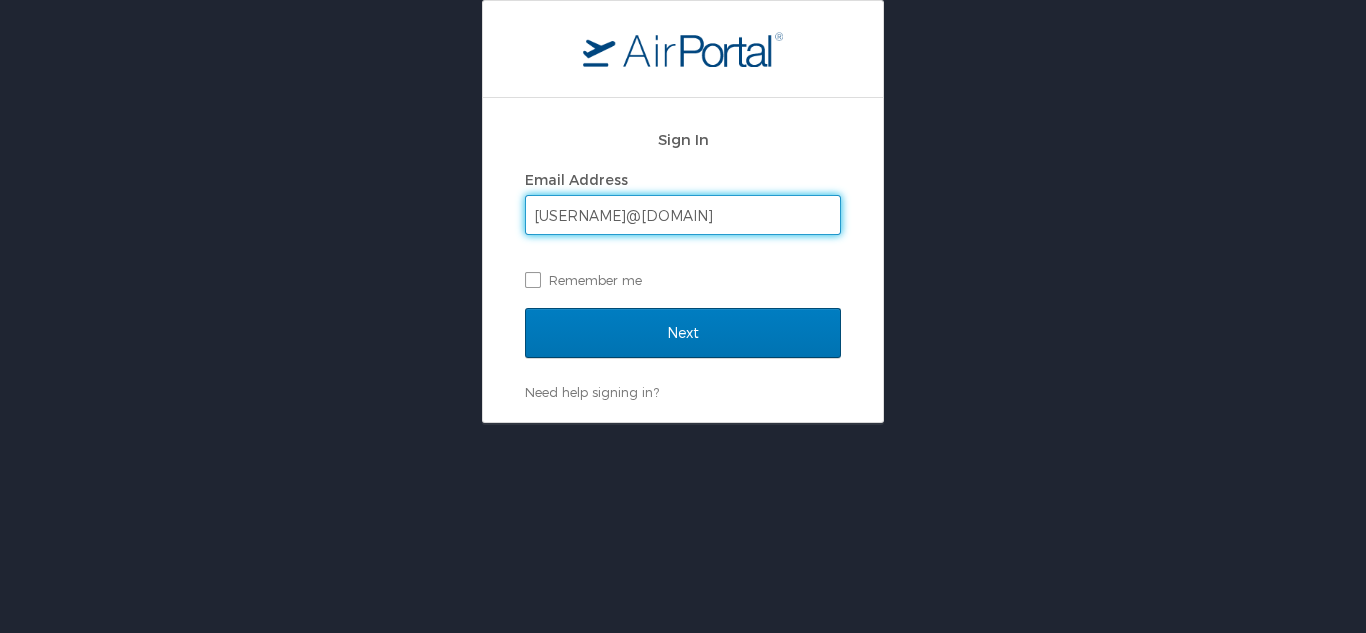 type on "brandon.hendricks@cbtravel.com" 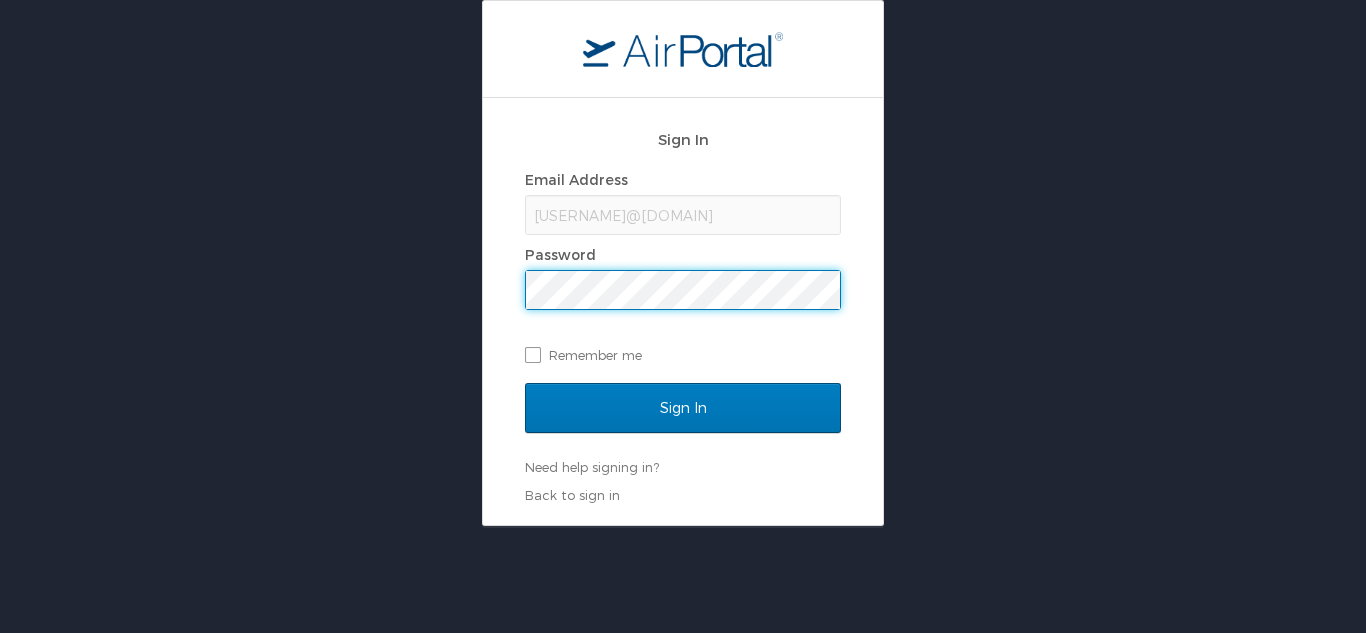 scroll, scrollTop: 0, scrollLeft: 0, axis: both 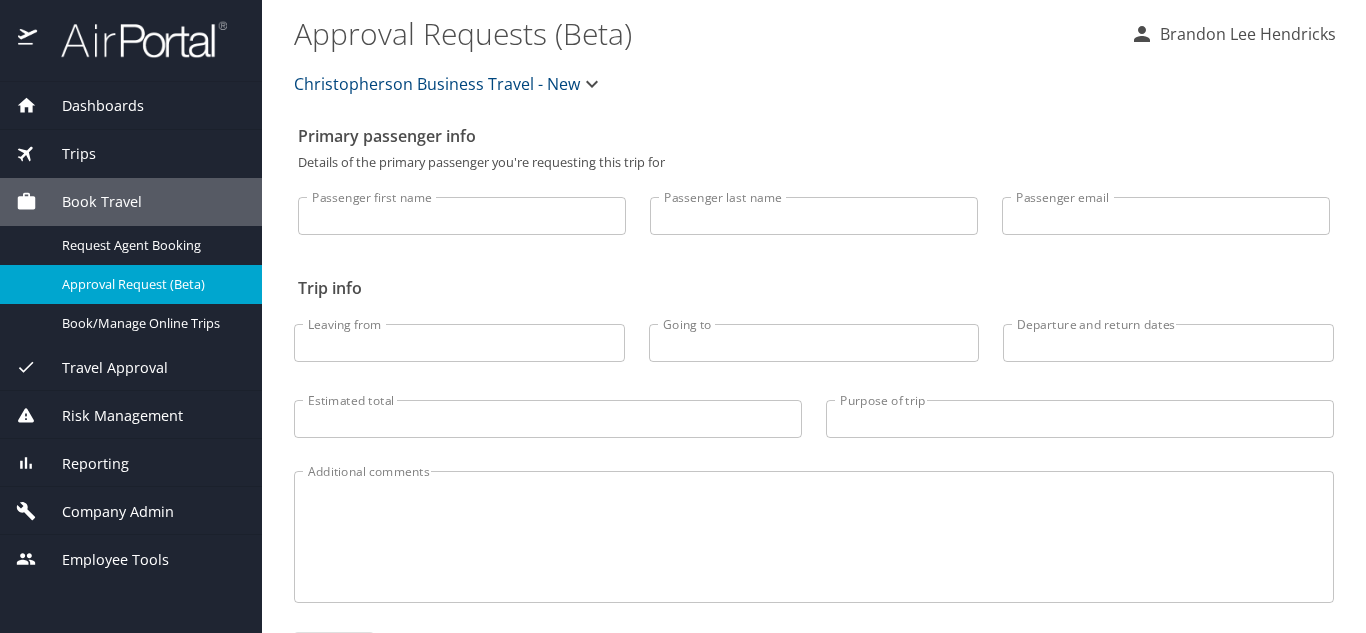 click on "Dashboards" at bounding box center [90, 106] 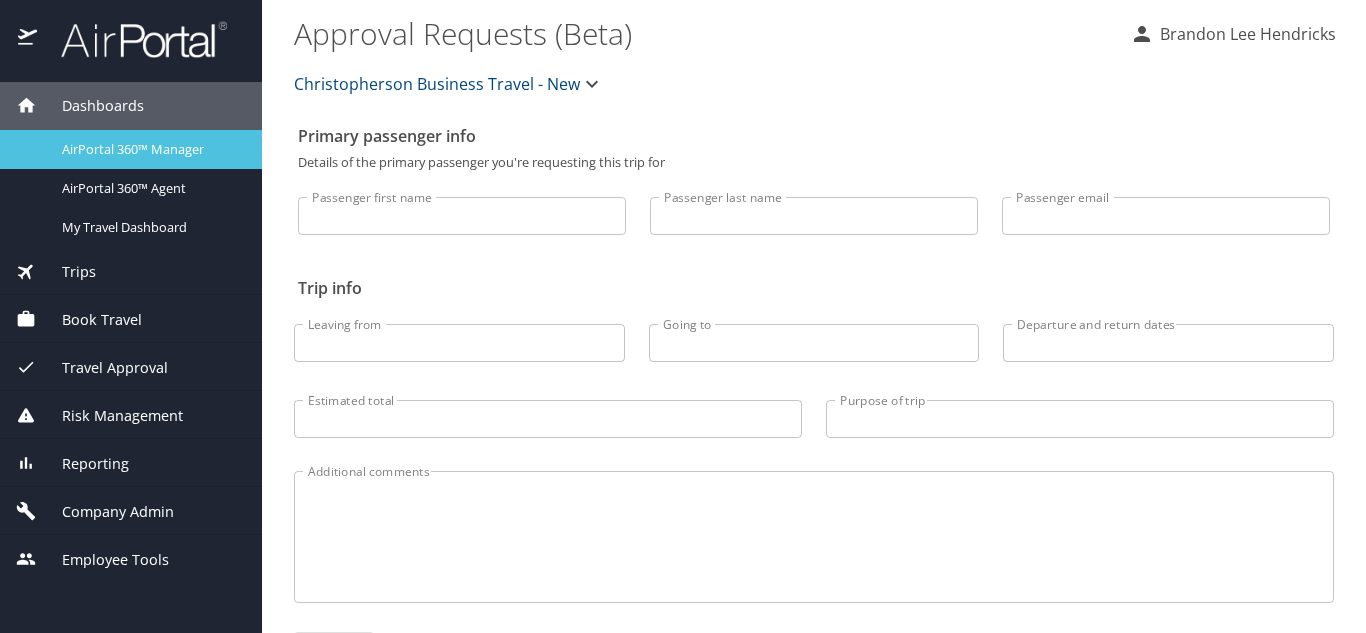 click on "AirPortal 360™ Manager" at bounding box center (150, 149) 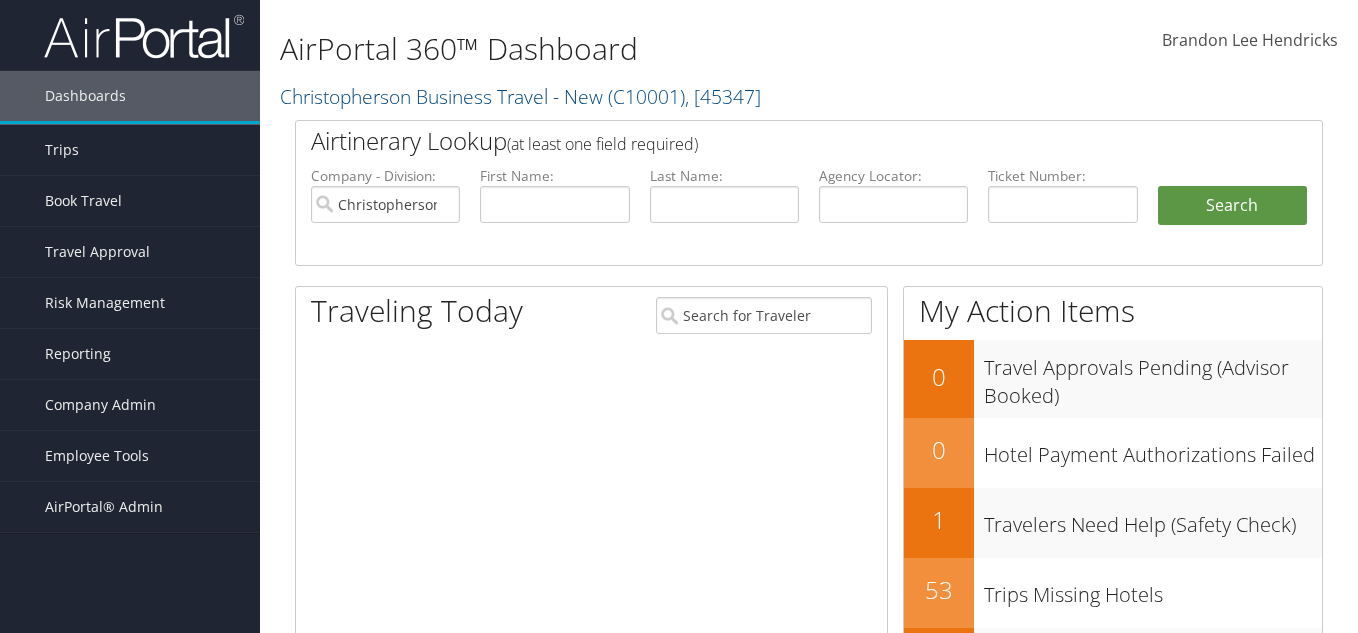 scroll, scrollTop: 0, scrollLeft: 0, axis: both 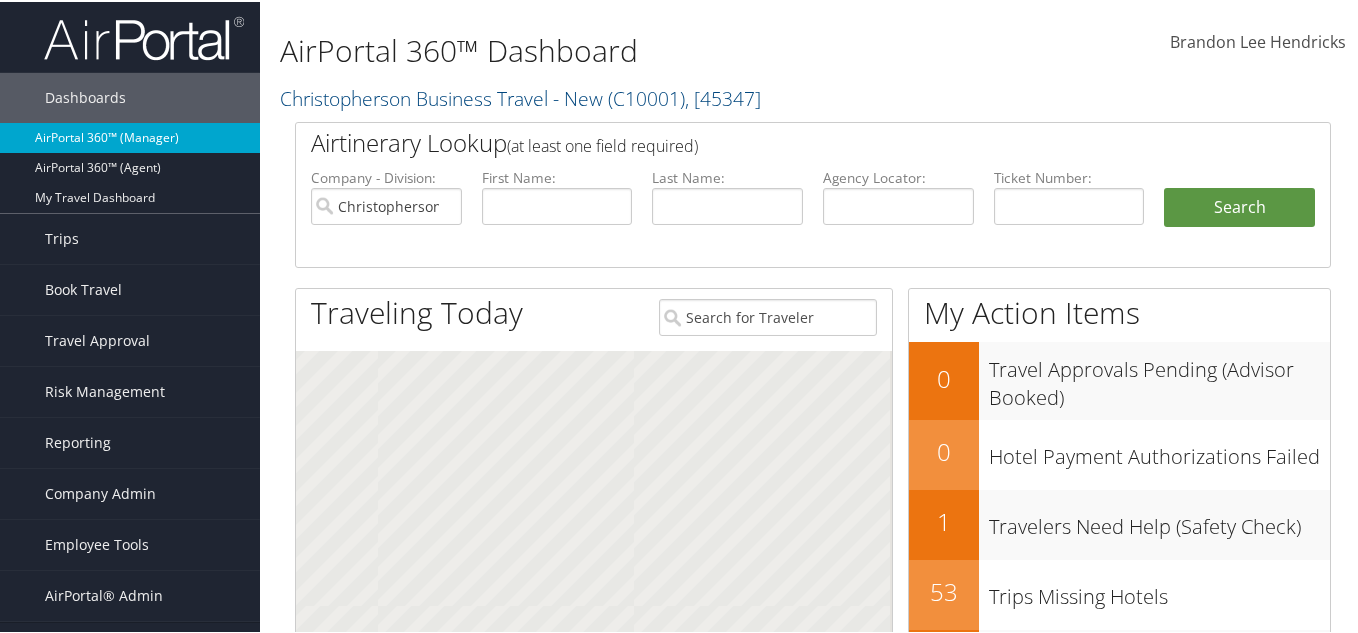 click on "AirPortal 360™ (Manager)" at bounding box center (130, 136) 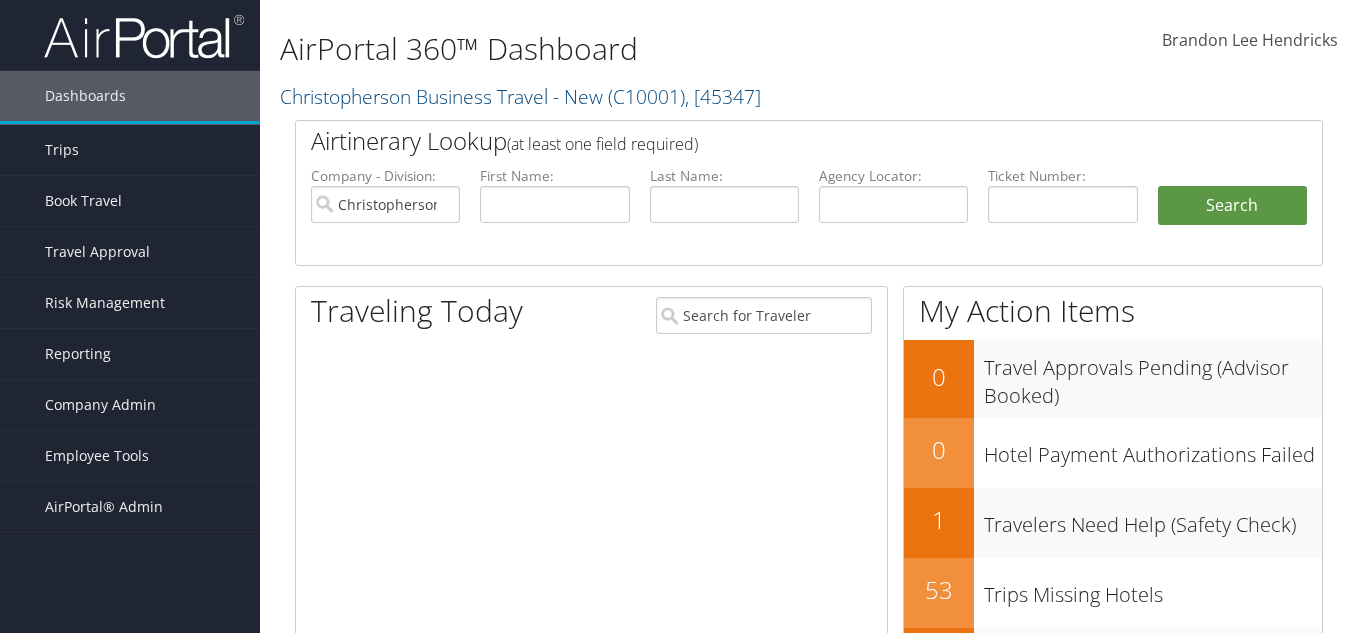 scroll, scrollTop: 0, scrollLeft: 0, axis: both 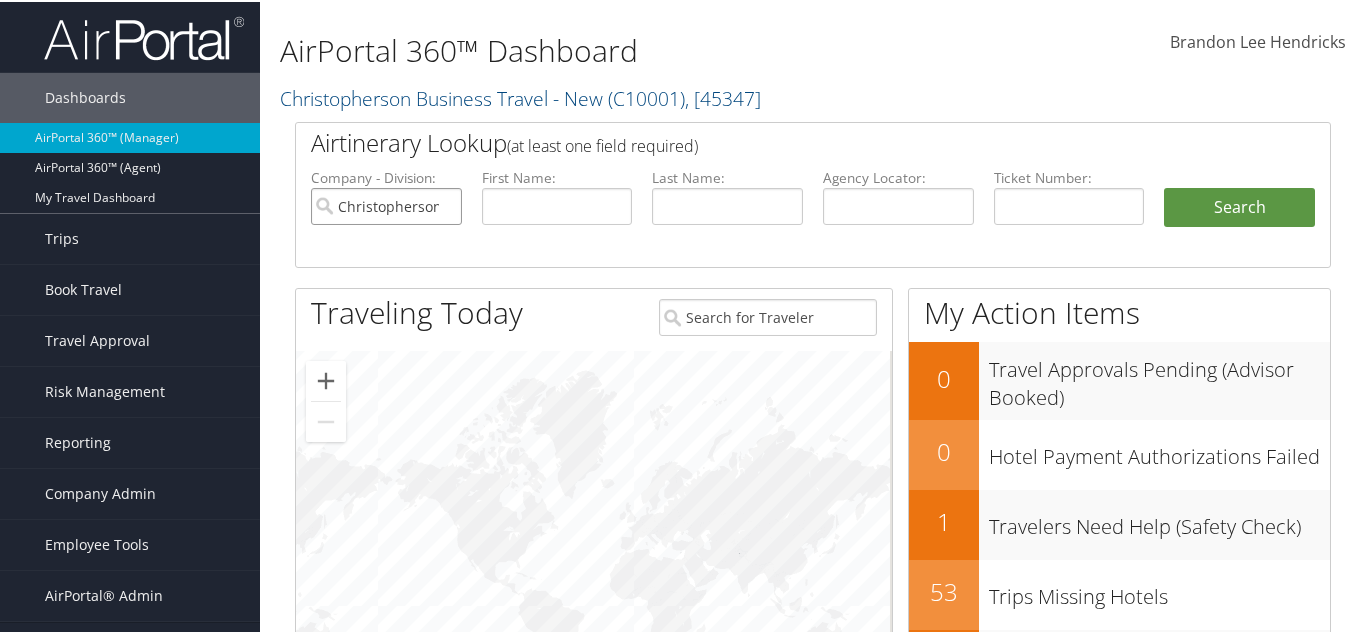 click on "Christopherson Business Travel - New" at bounding box center (386, 204) 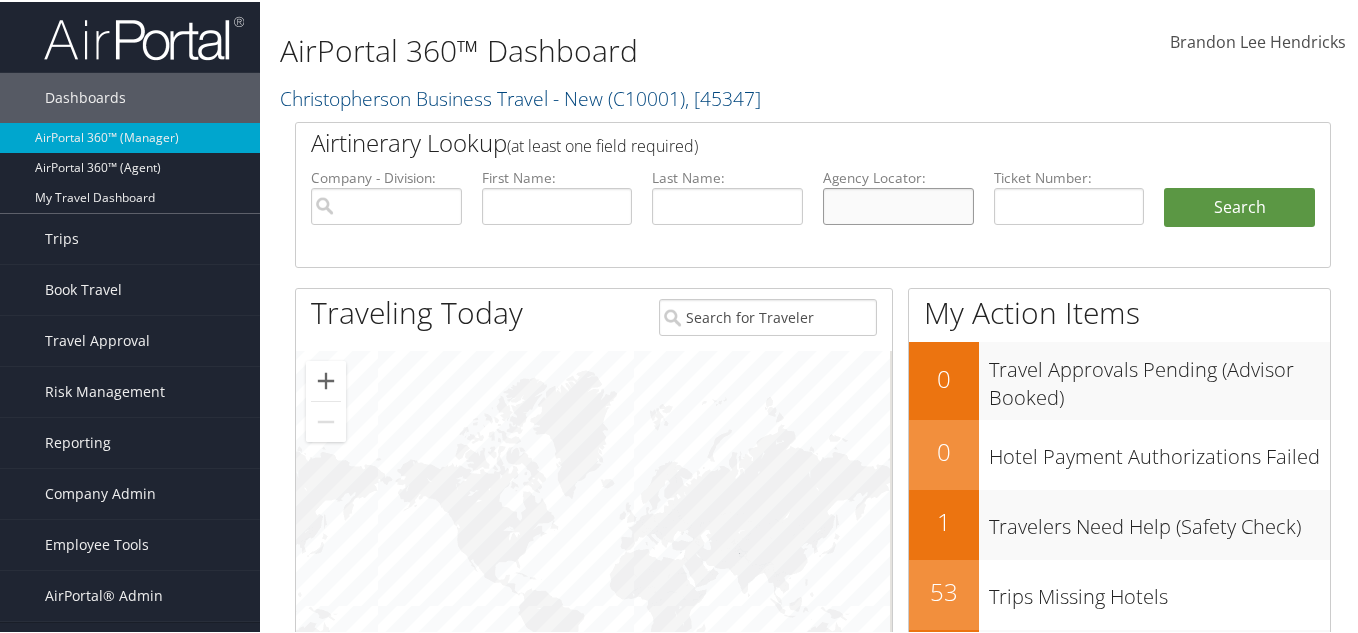 click at bounding box center (898, 204) 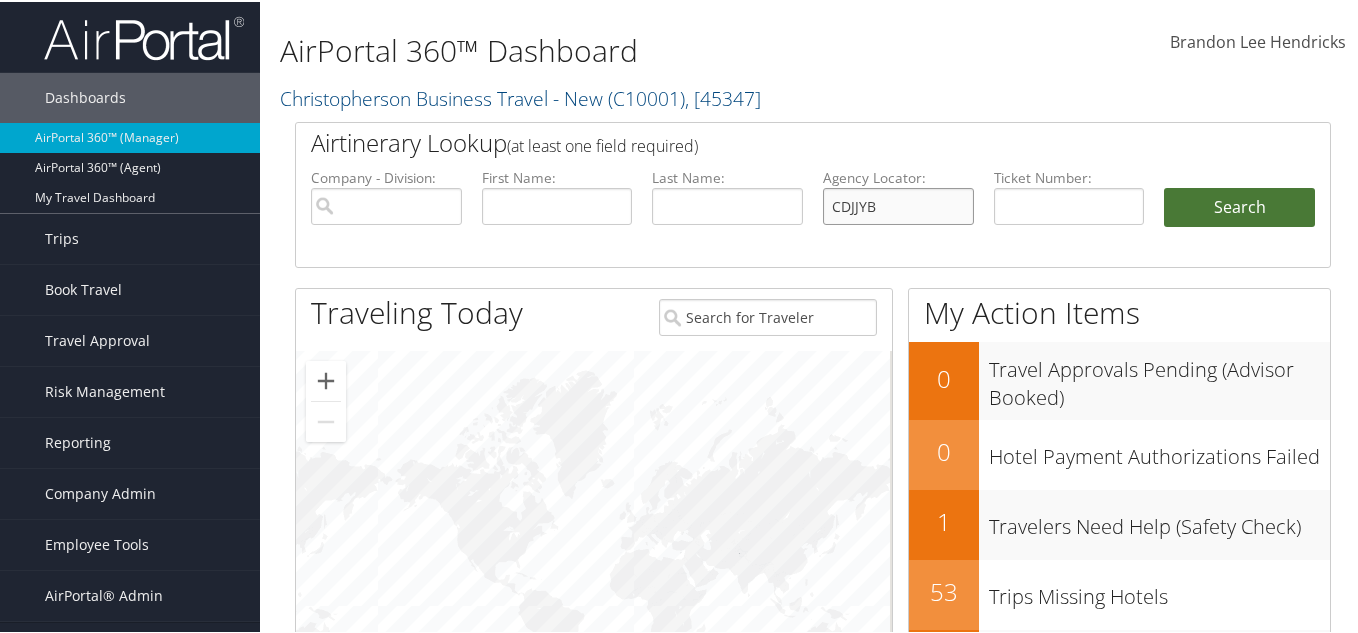 type on "CDJJYB" 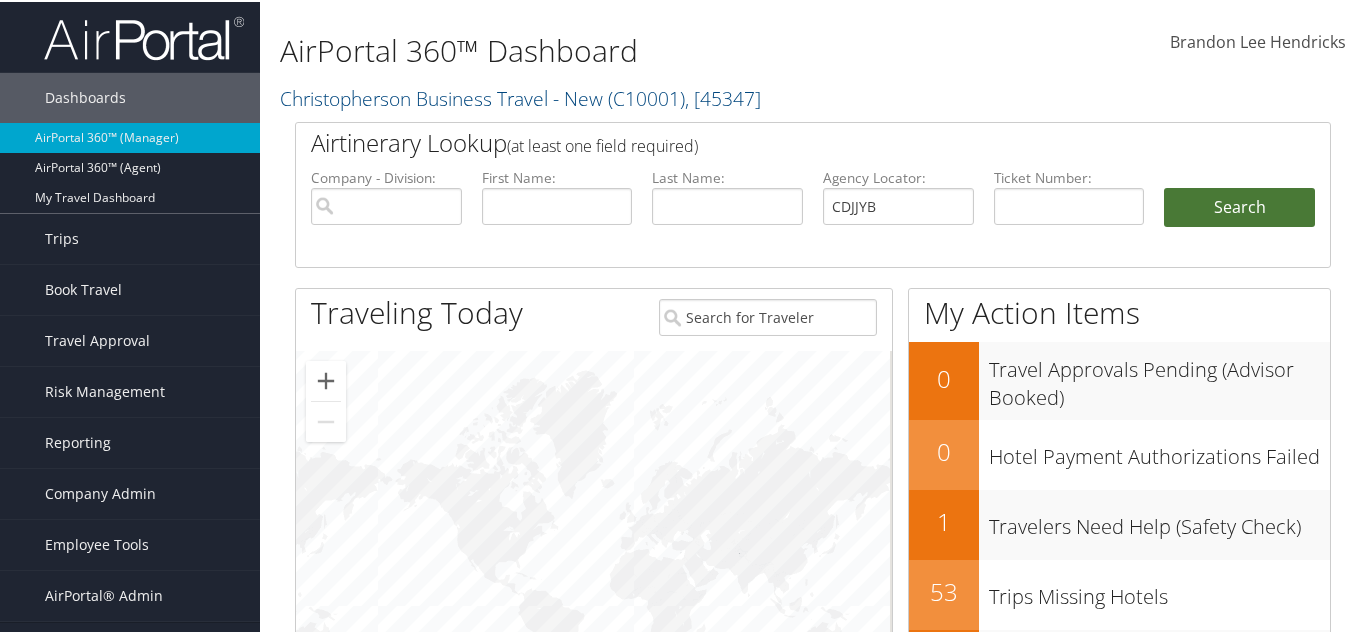 click on "Search" at bounding box center [1239, 206] 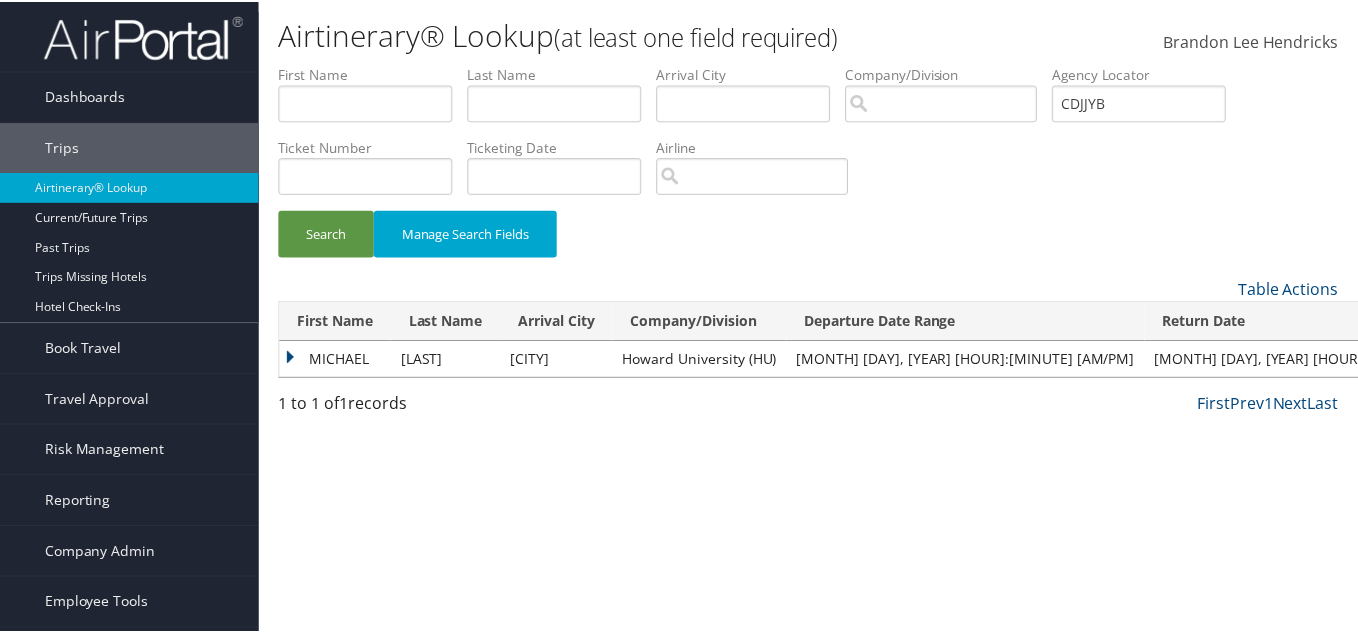 scroll, scrollTop: 0, scrollLeft: 0, axis: both 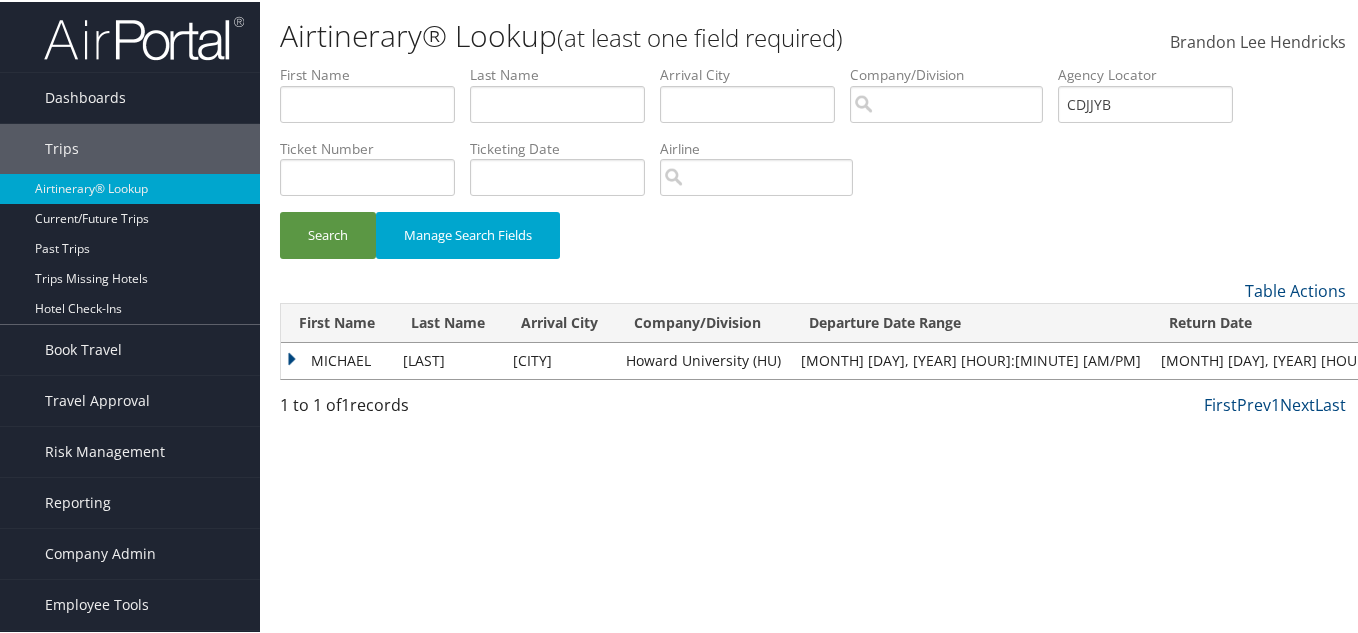 click on "MICHAEL" at bounding box center (337, 359) 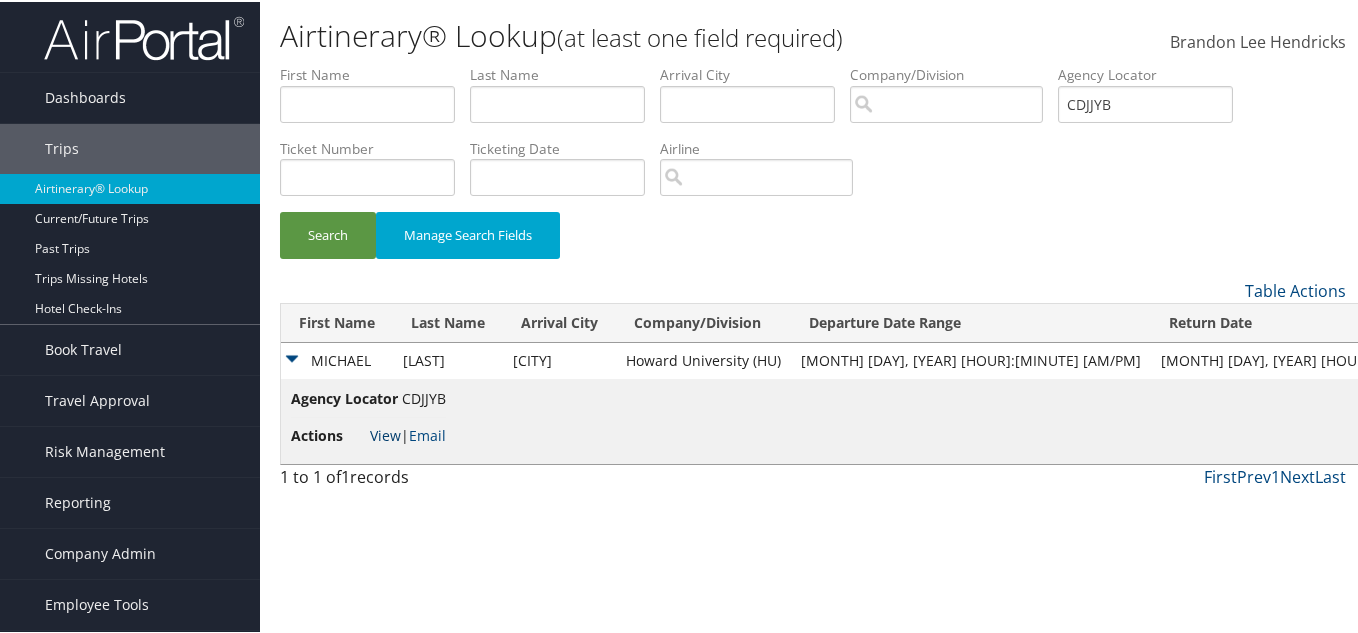 click on "View" at bounding box center (385, 433) 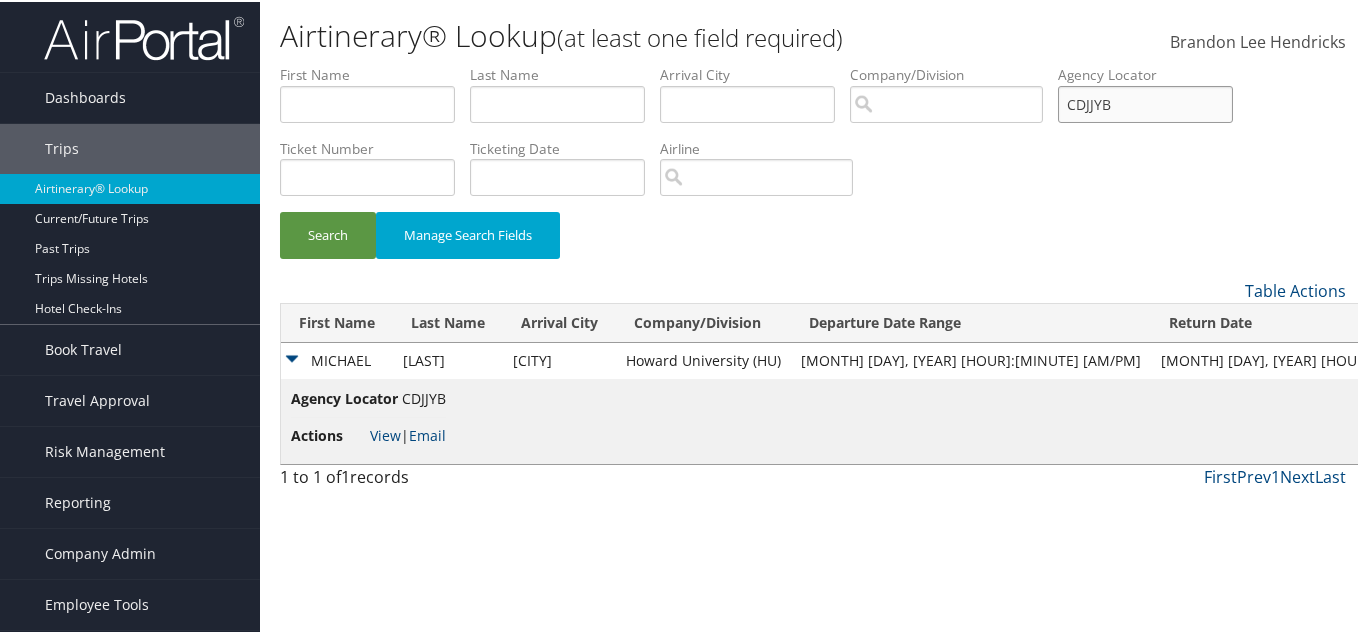 click on "CDJJYB" at bounding box center (1145, 102) 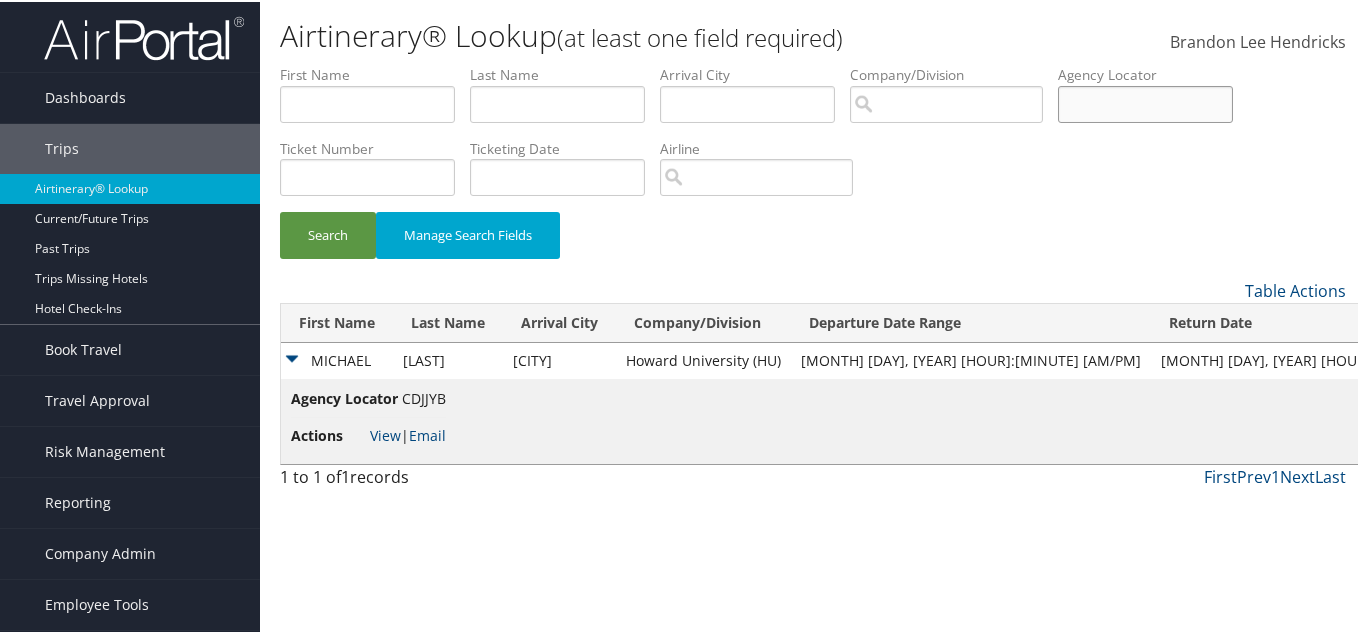 type 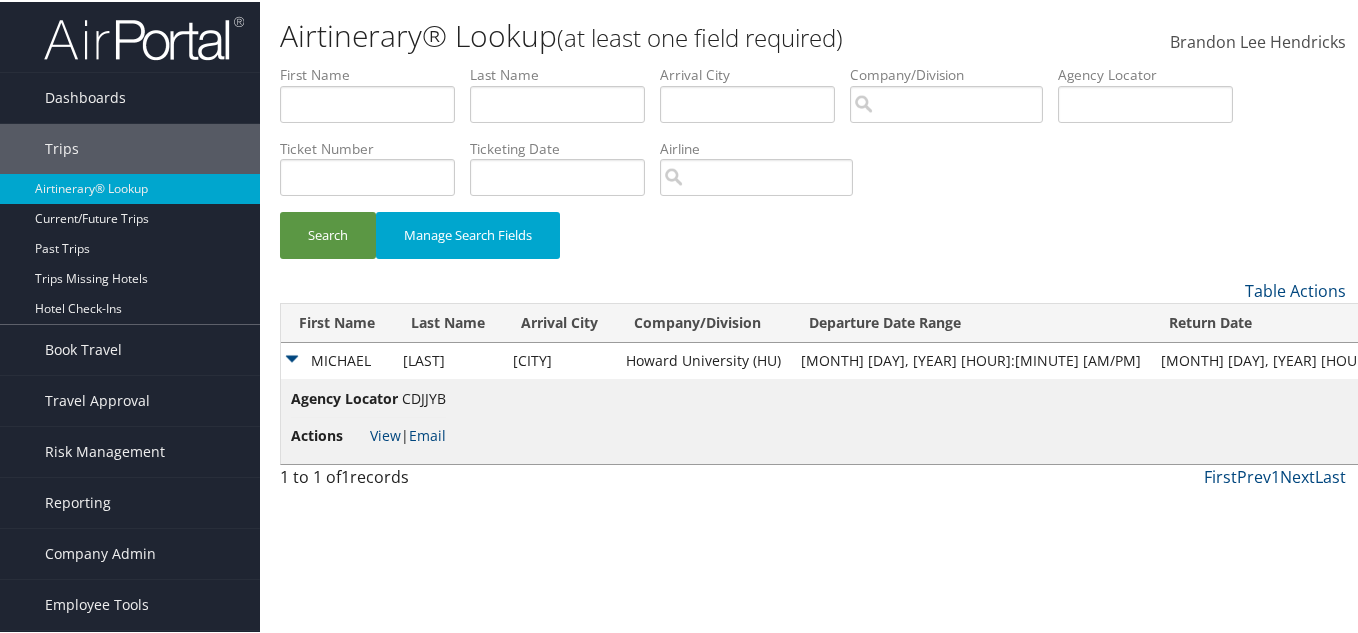 click on "MICHAEL" at bounding box center (337, 359) 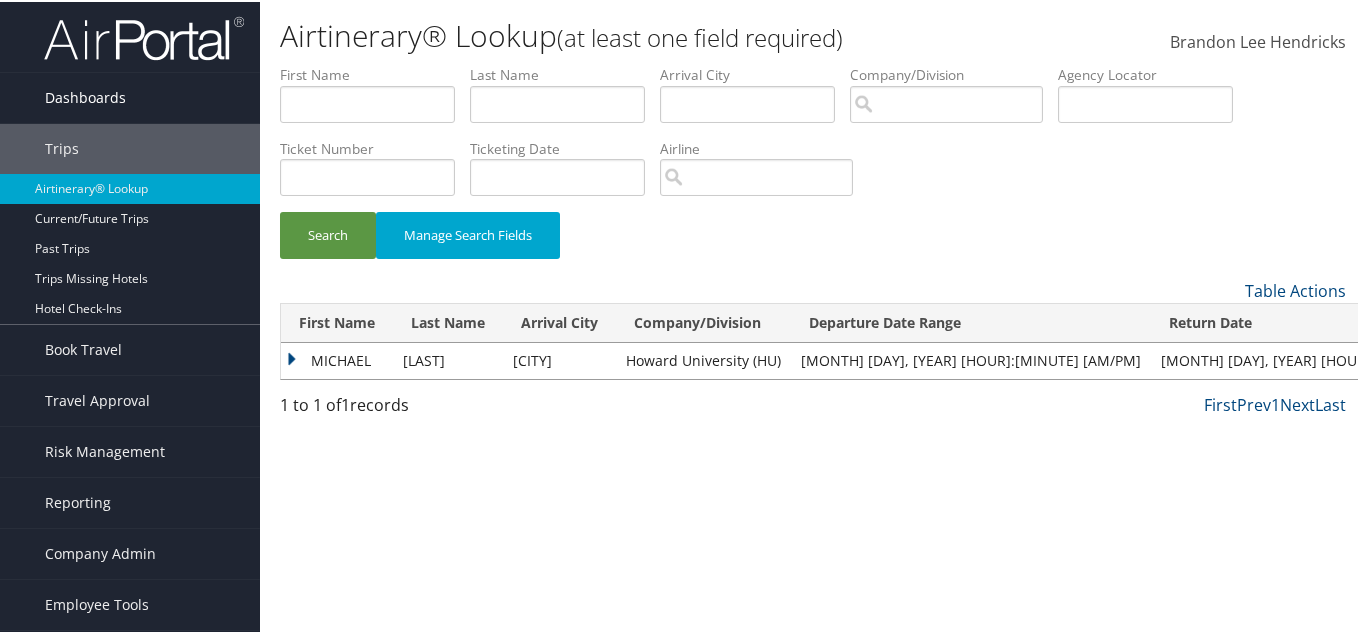 click on "Dashboards" at bounding box center [85, 96] 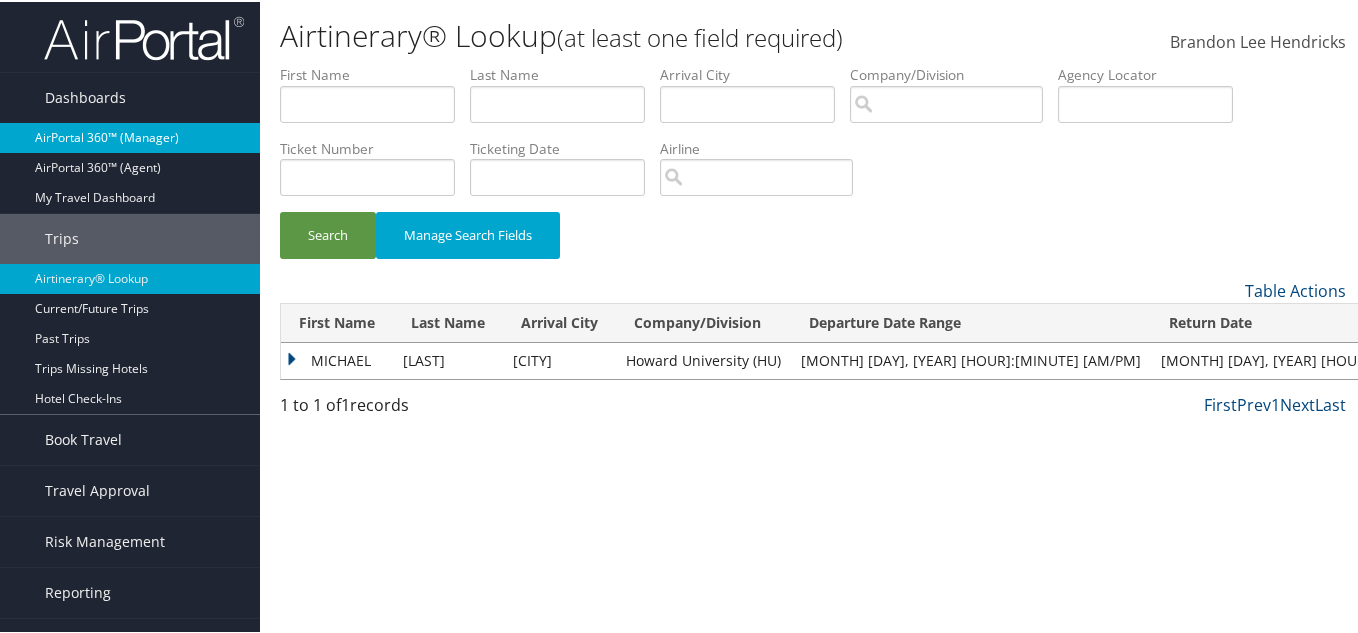 click on "AirPortal 360™ (Manager)" at bounding box center [130, 136] 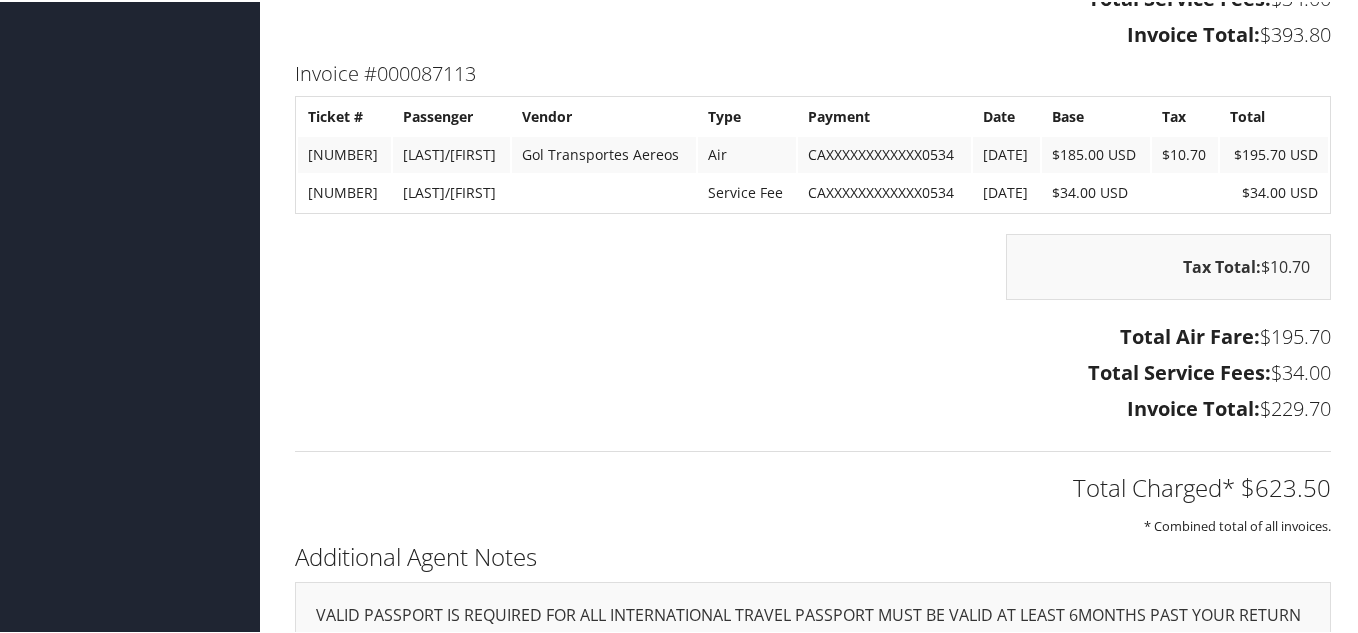 scroll, scrollTop: 2826, scrollLeft: 0, axis: vertical 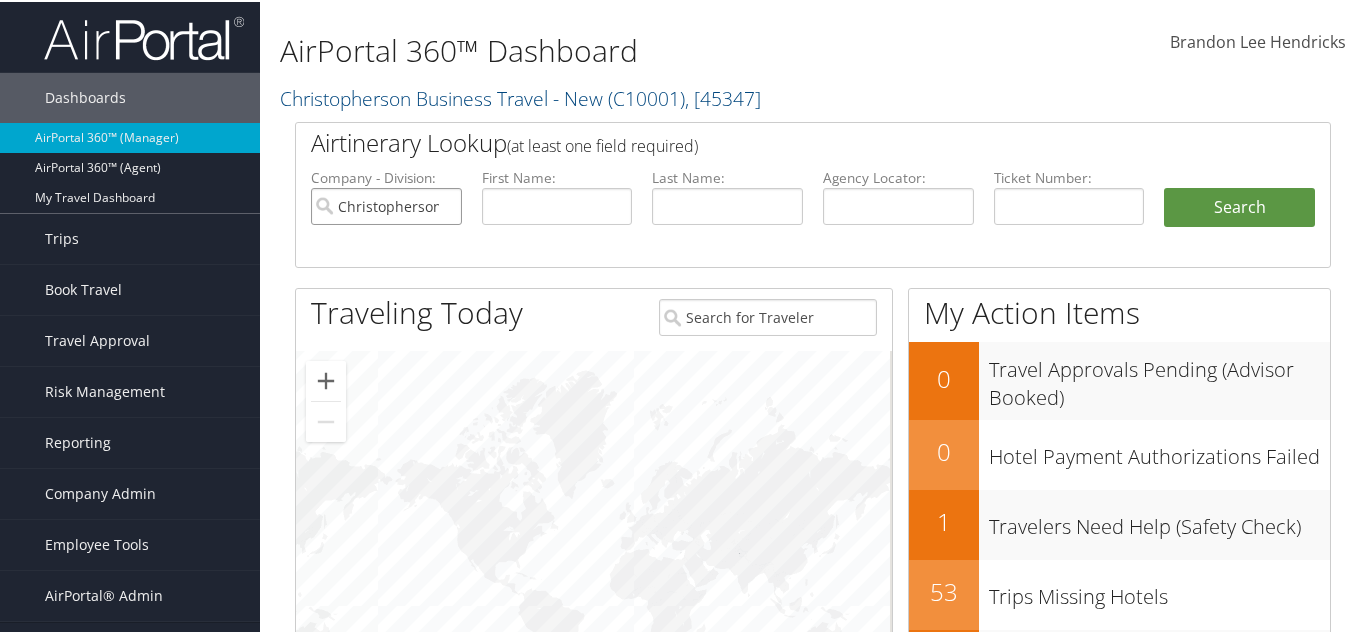 click on "Christopherson Business Travel - New" at bounding box center (386, 204) 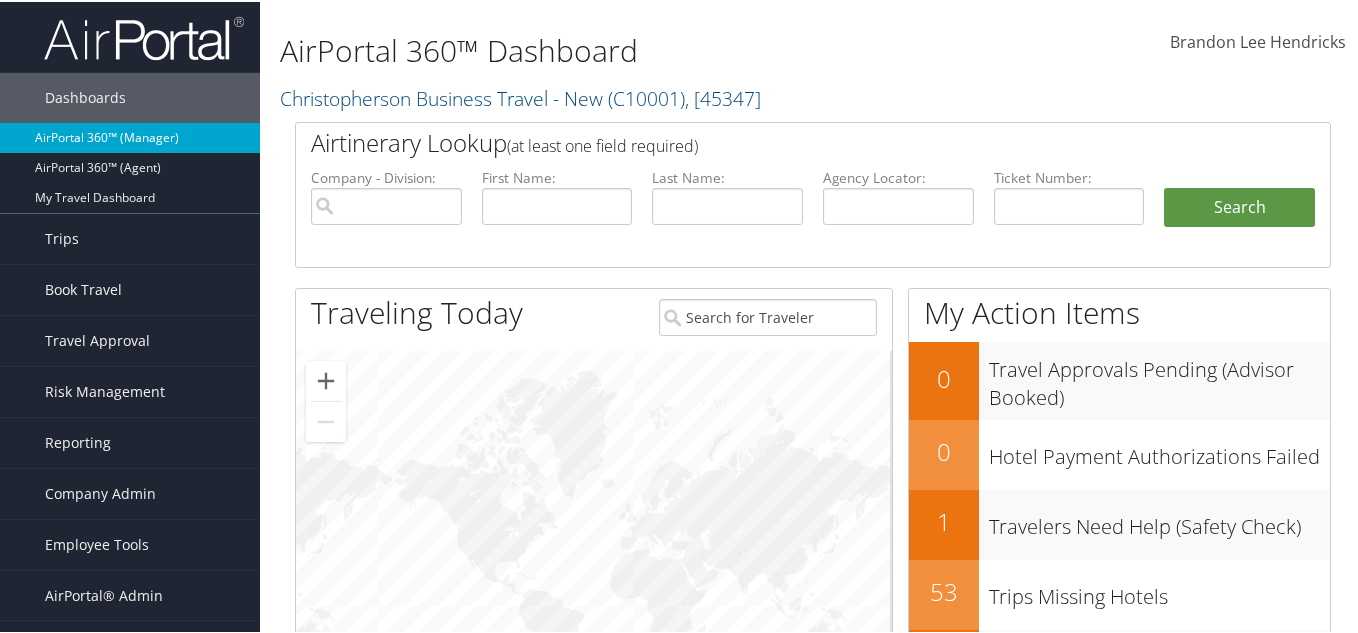 click on "AirPortal 360™ (Manager)" at bounding box center (130, 136) 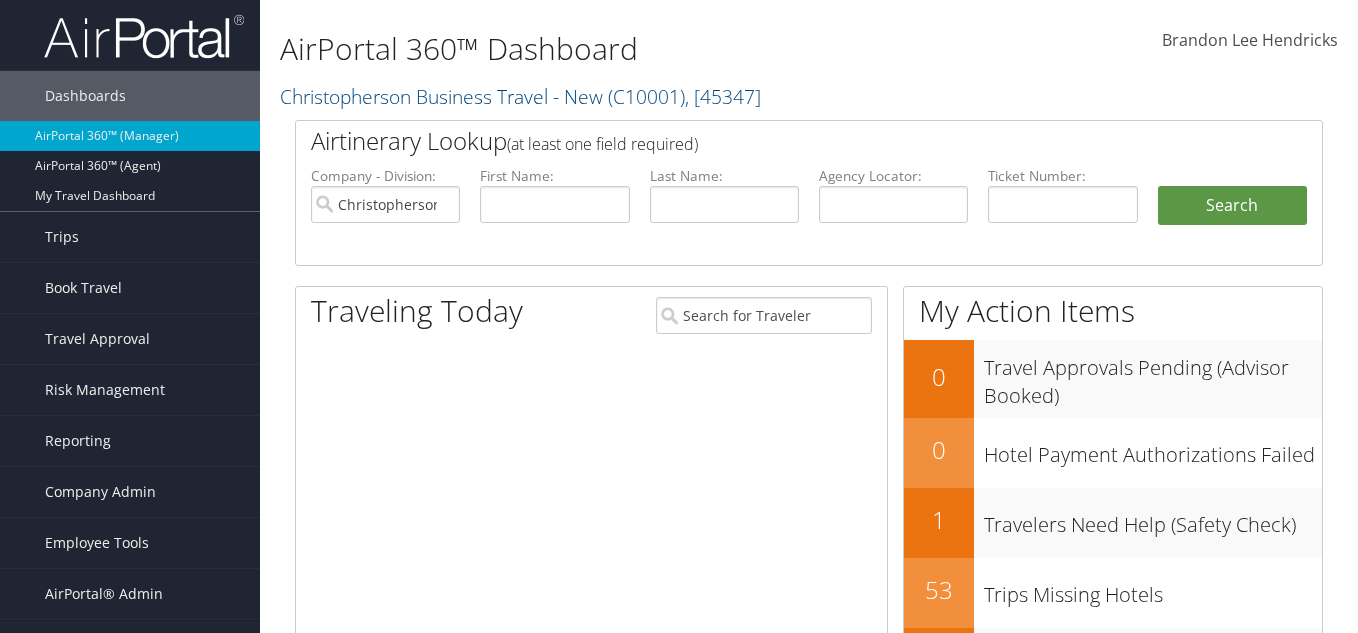 scroll, scrollTop: 0, scrollLeft: 0, axis: both 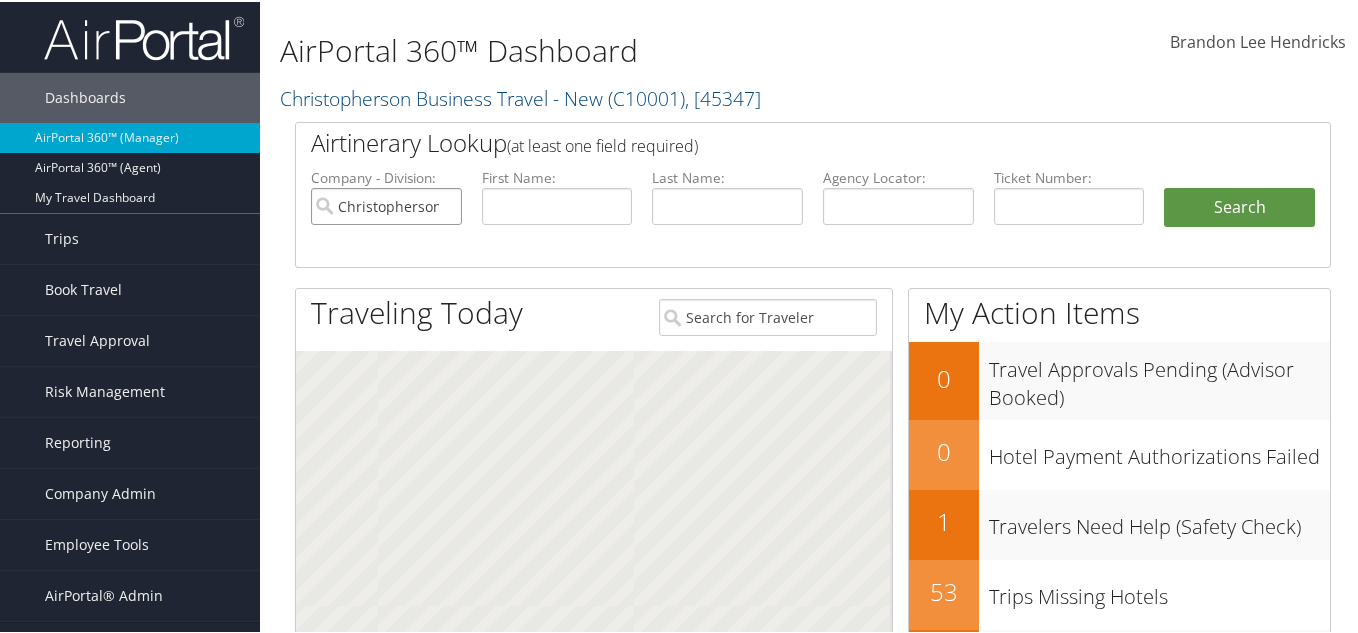 click on "Christopherson Business Travel - New" at bounding box center (386, 204) 